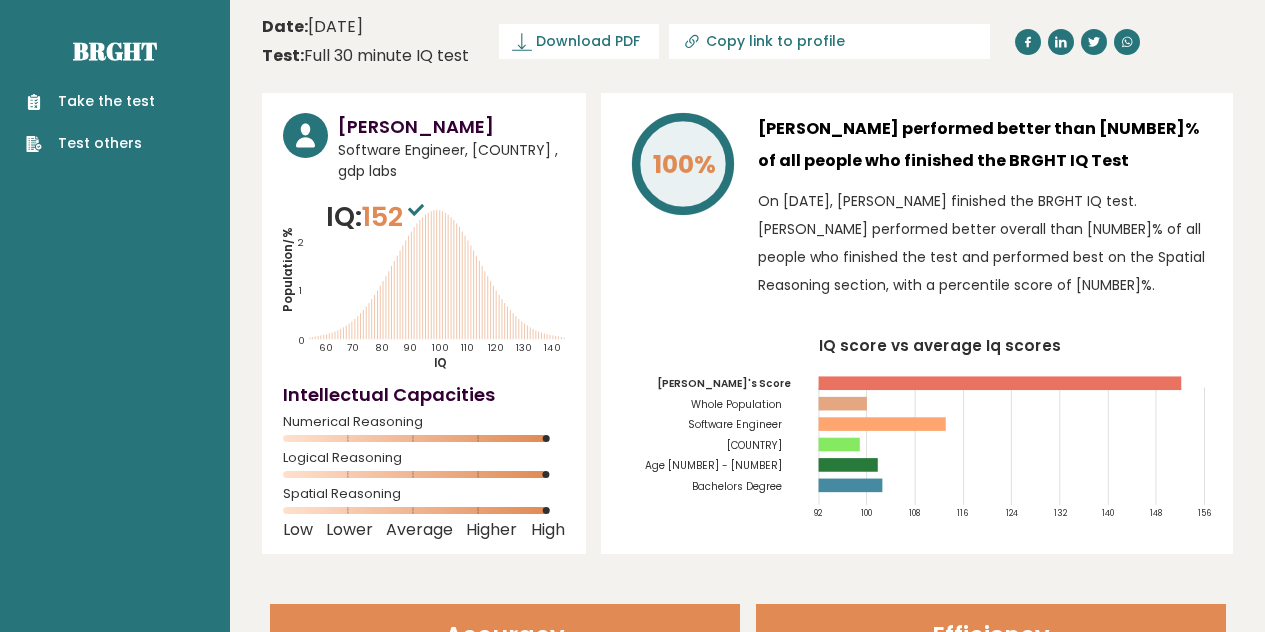scroll, scrollTop: 0, scrollLeft: 0, axis: both 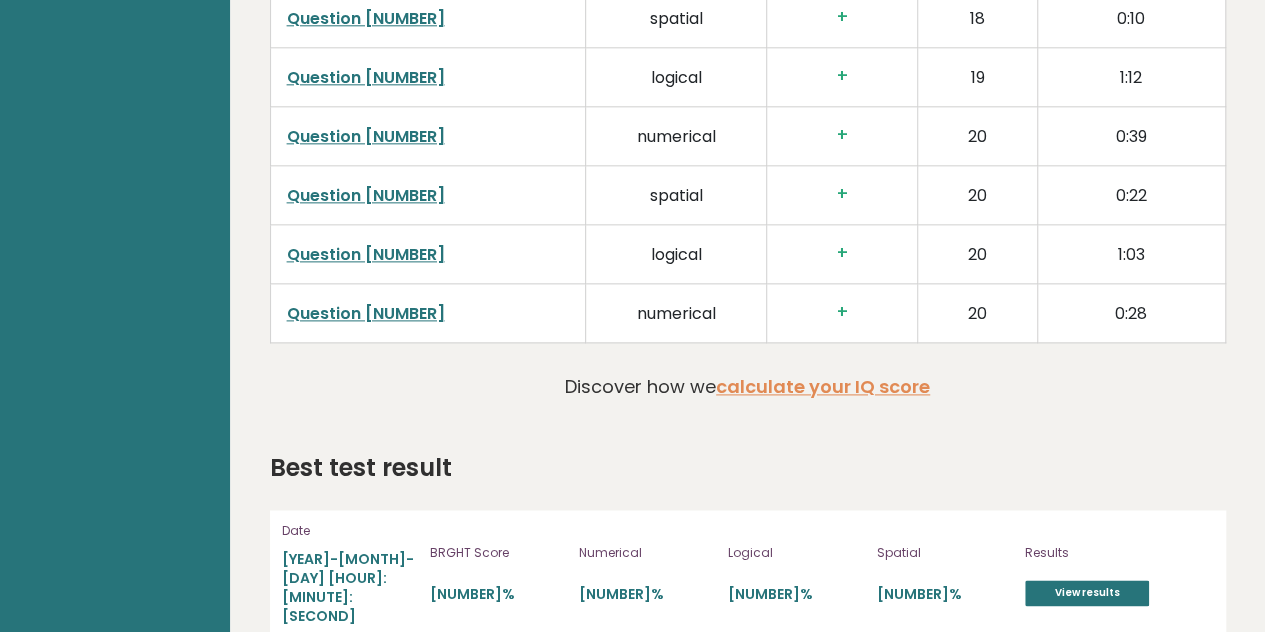 click on "Question
[NUMBER]" at bounding box center (366, 313) 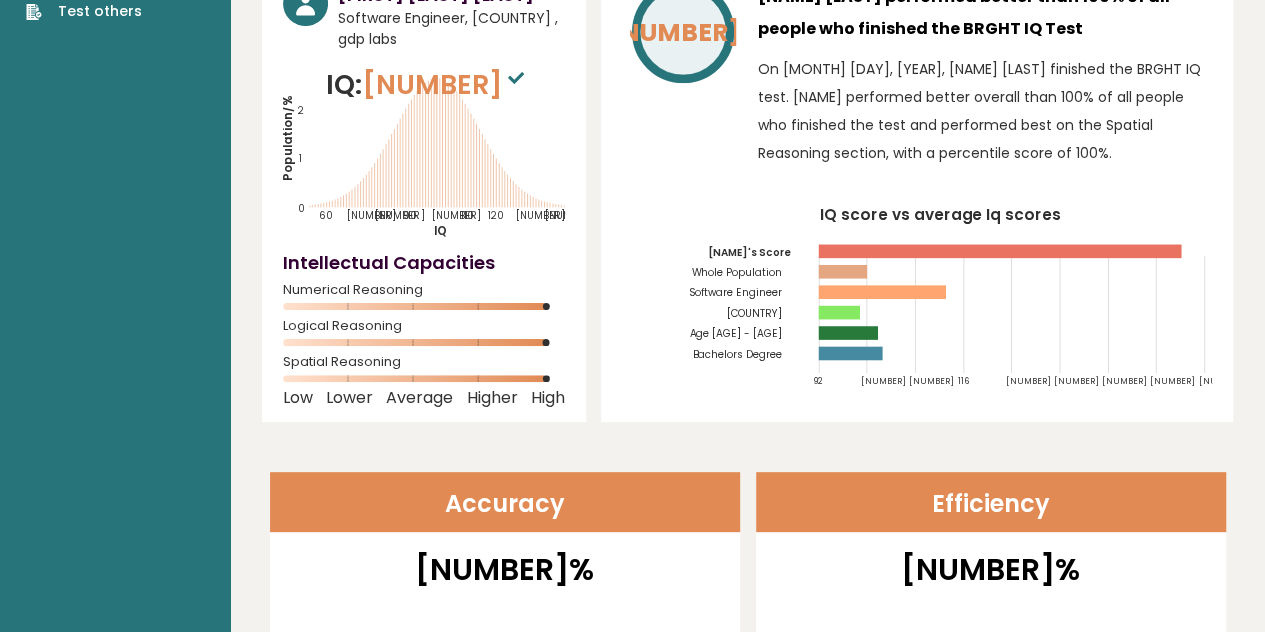 scroll, scrollTop: 0, scrollLeft: 0, axis: both 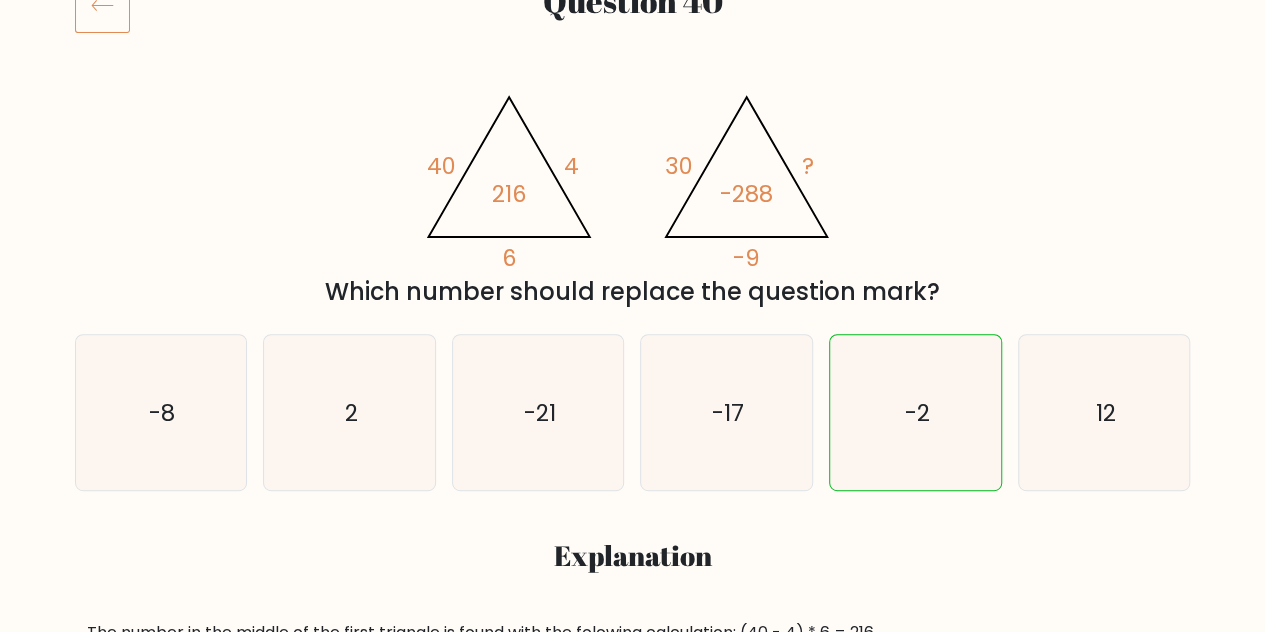 click at bounding box center [102, 5] 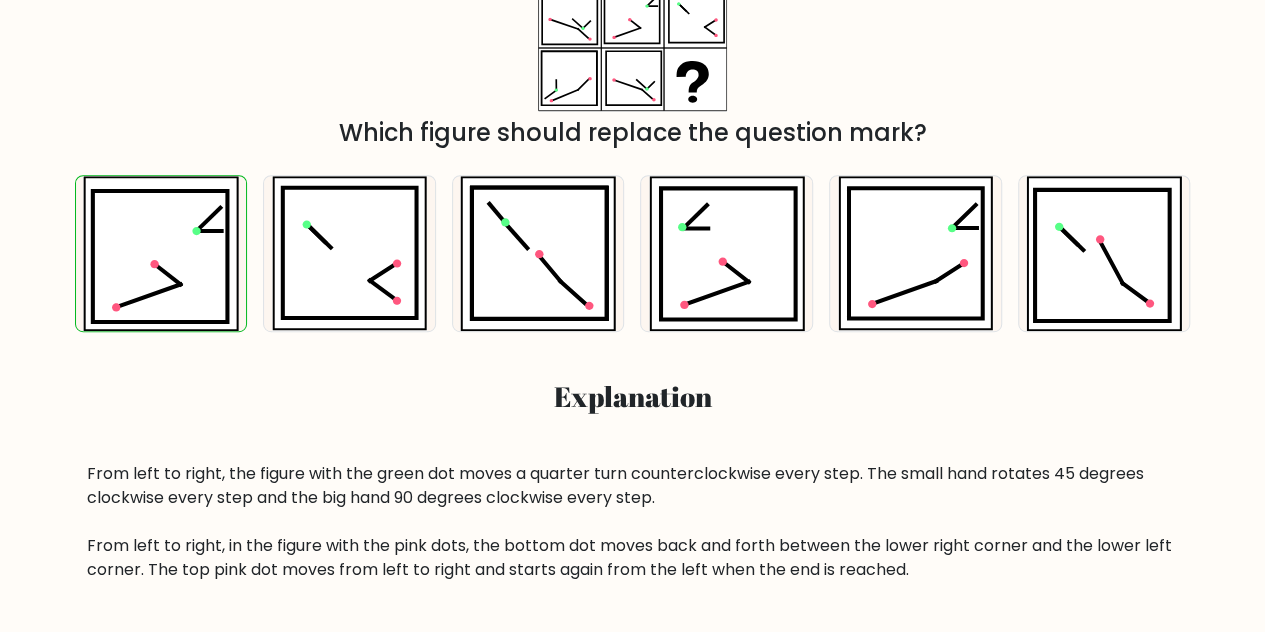 scroll, scrollTop: 300, scrollLeft: 0, axis: vertical 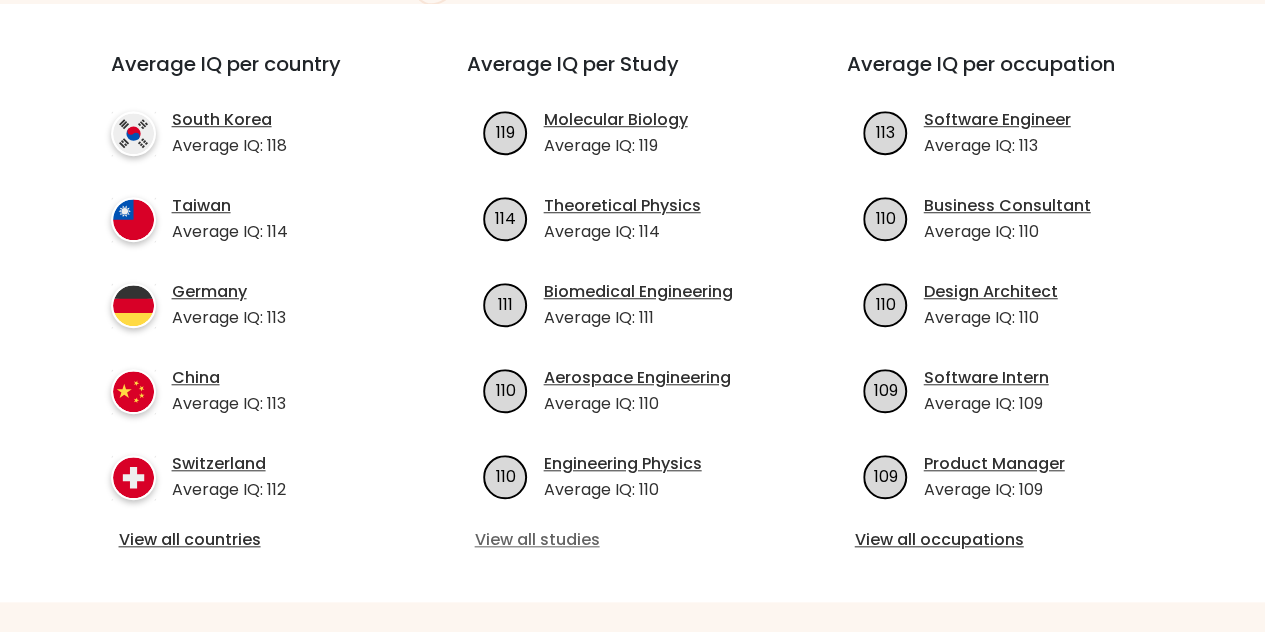 click on "View all studies" at bounding box center (633, 540) 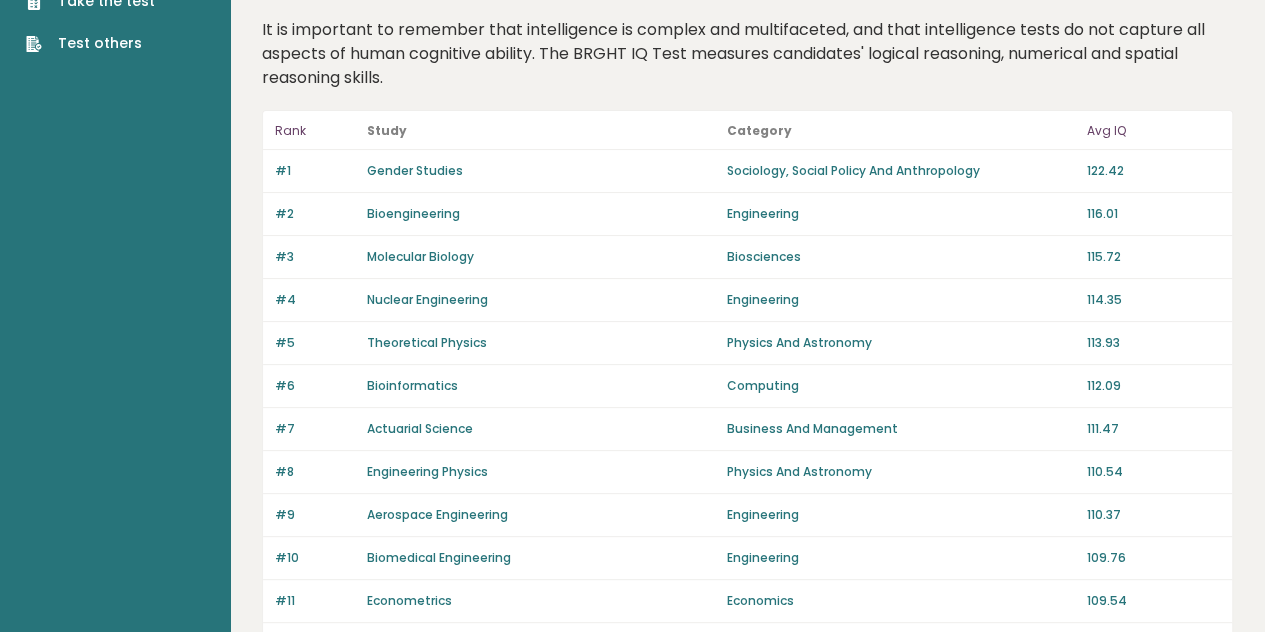 scroll, scrollTop: 200, scrollLeft: 0, axis: vertical 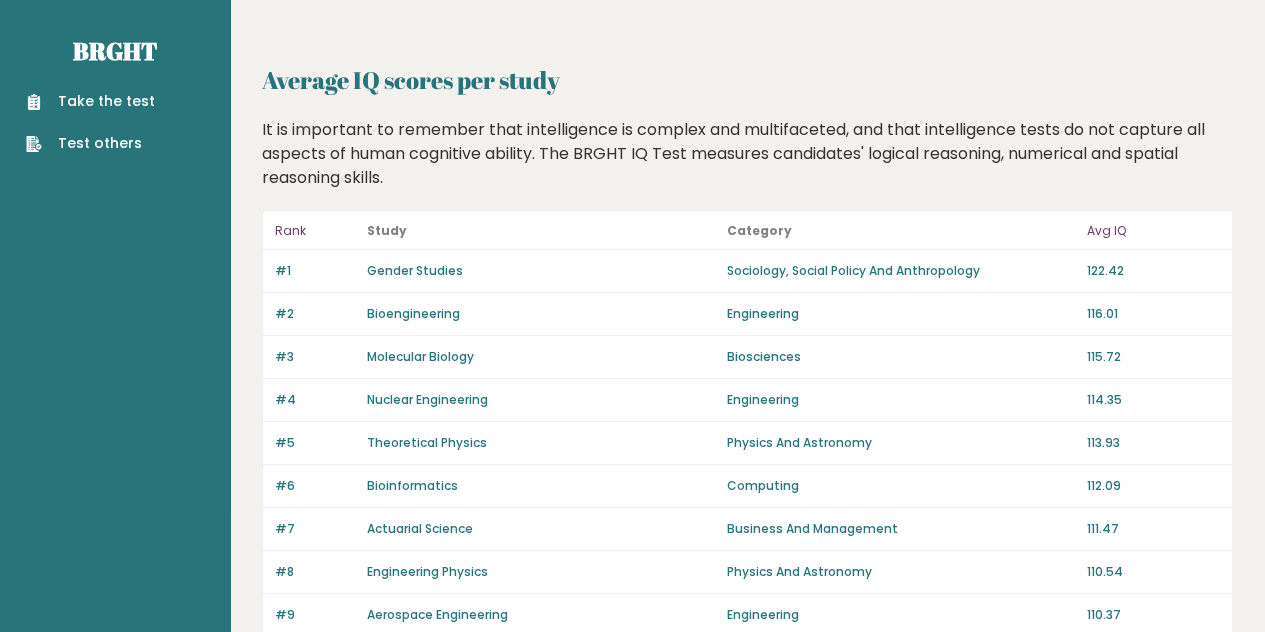 click on "Gender Studies" at bounding box center [415, 270] 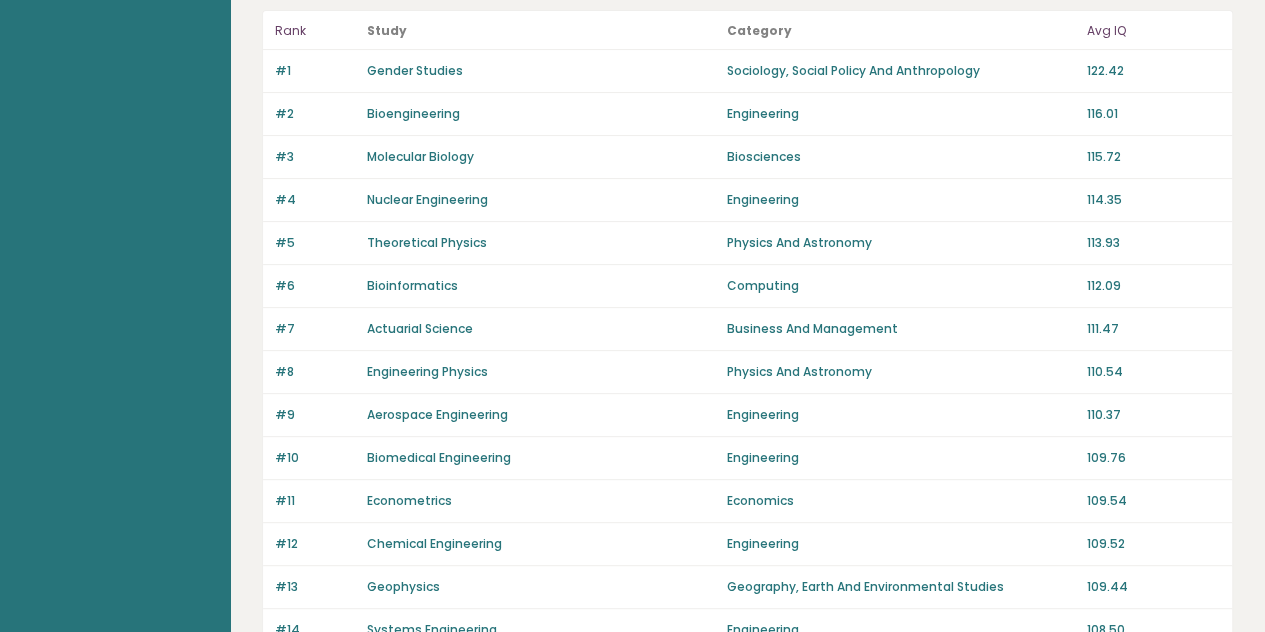 scroll, scrollTop: 100, scrollLeft: 0, axis: vertical 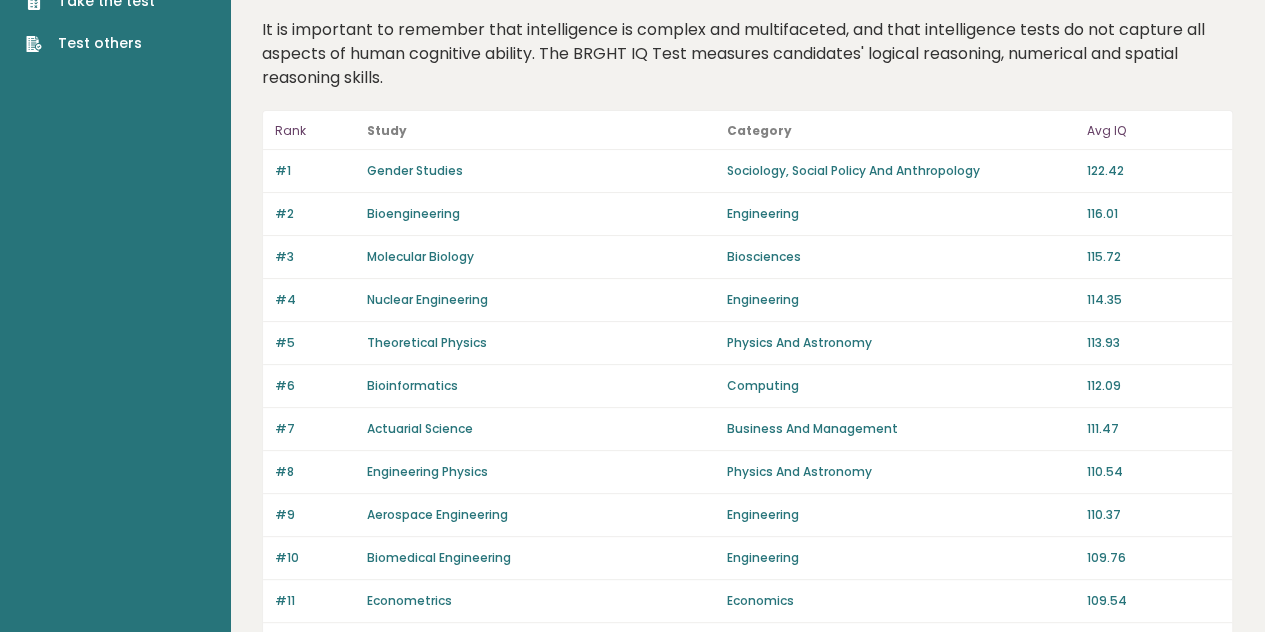 click on "Nuclear Engineering" at bounding box center (427, 299) 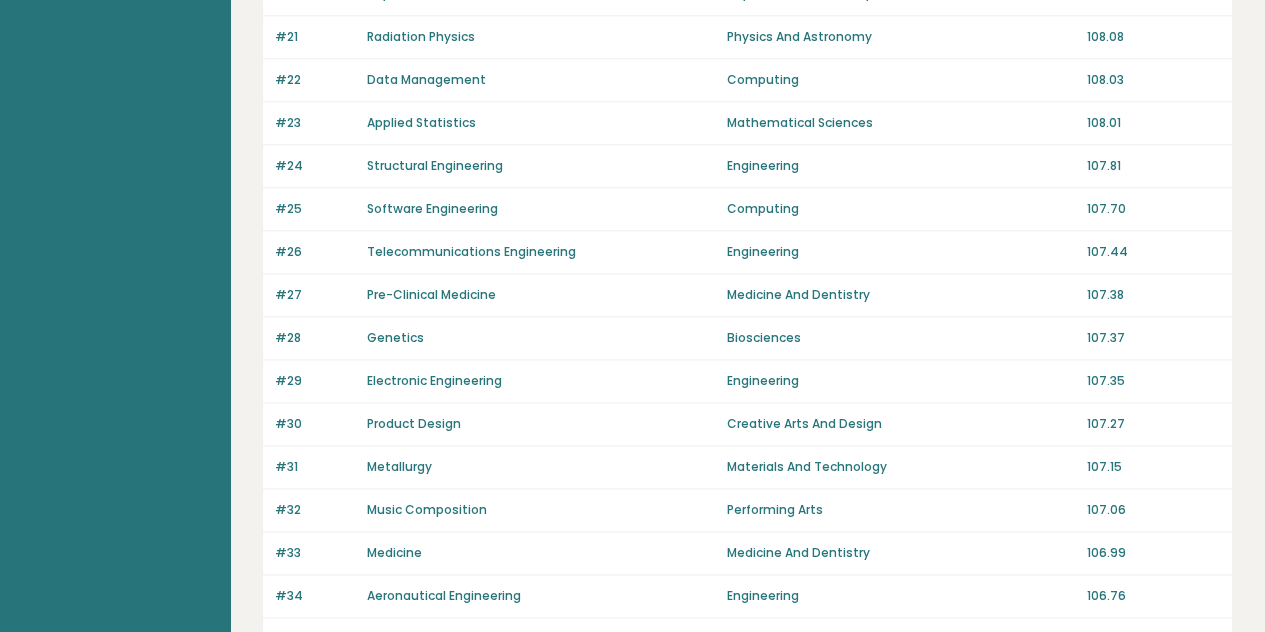 scroll, scrollTop: 994, scrollLeft: 0, axis: vertical 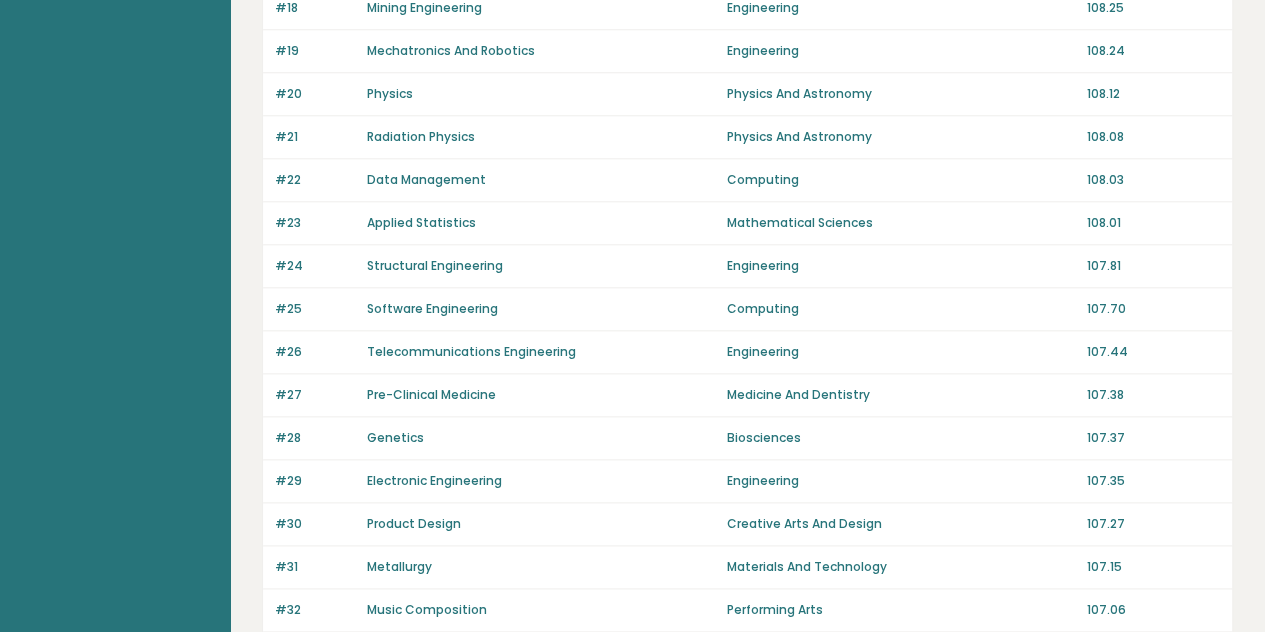 click on "Software Engineering" at bounding box center (432, 308) 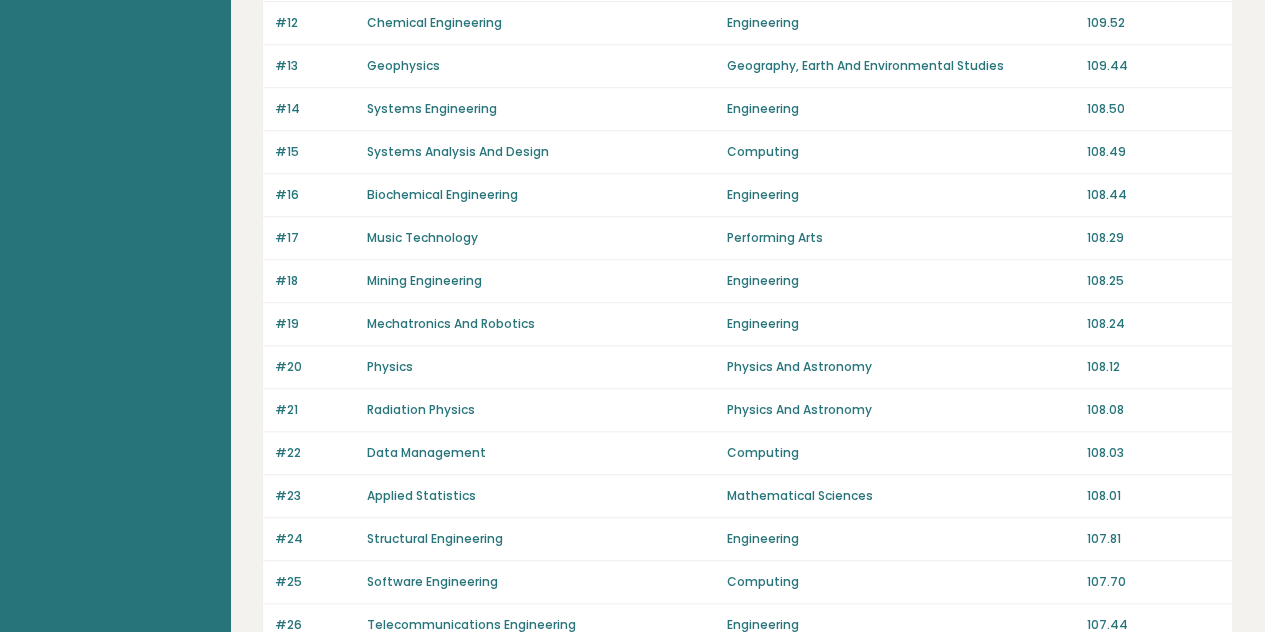 scroll, scrollTop: 694, scrollLeft: 0, axis: vertical 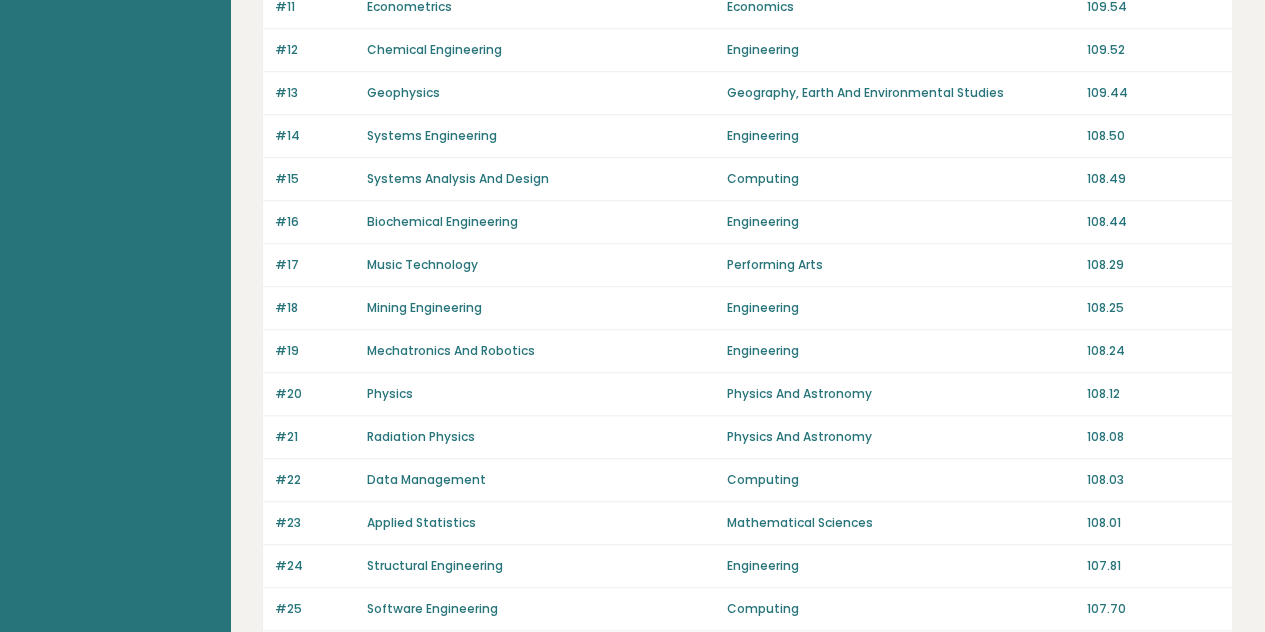 click on "Systems Engineering" at bounding box center (432, 135) 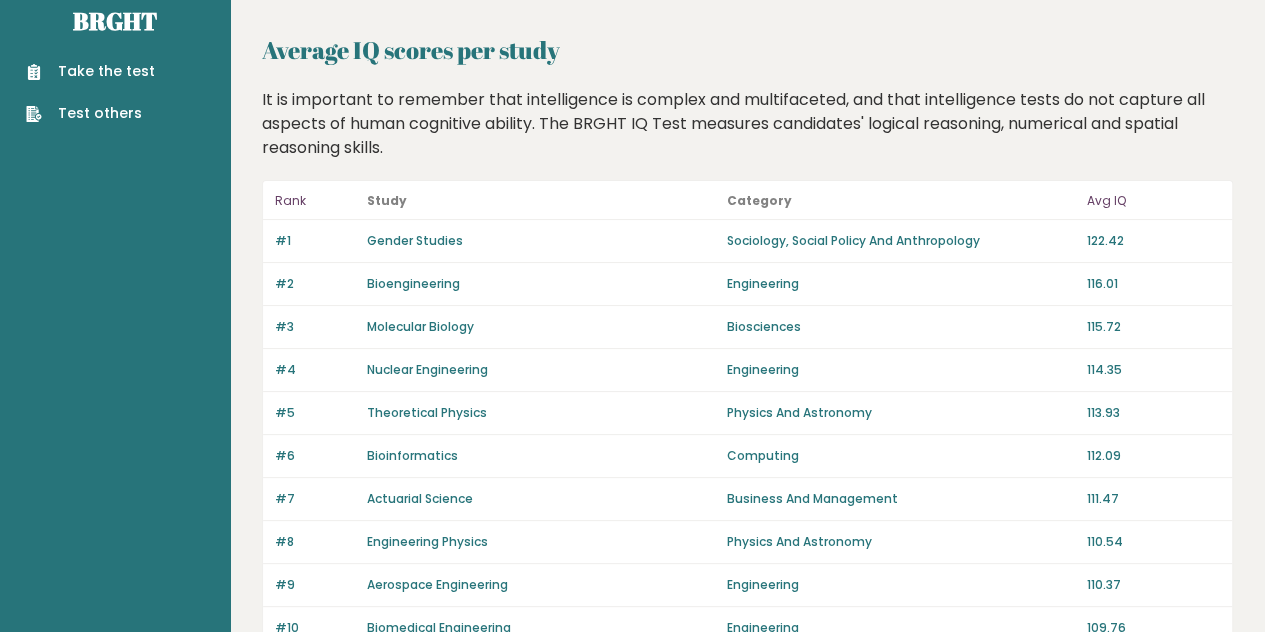 scroll, scrollTop: 0, scrollLeft: 0, axis: both 